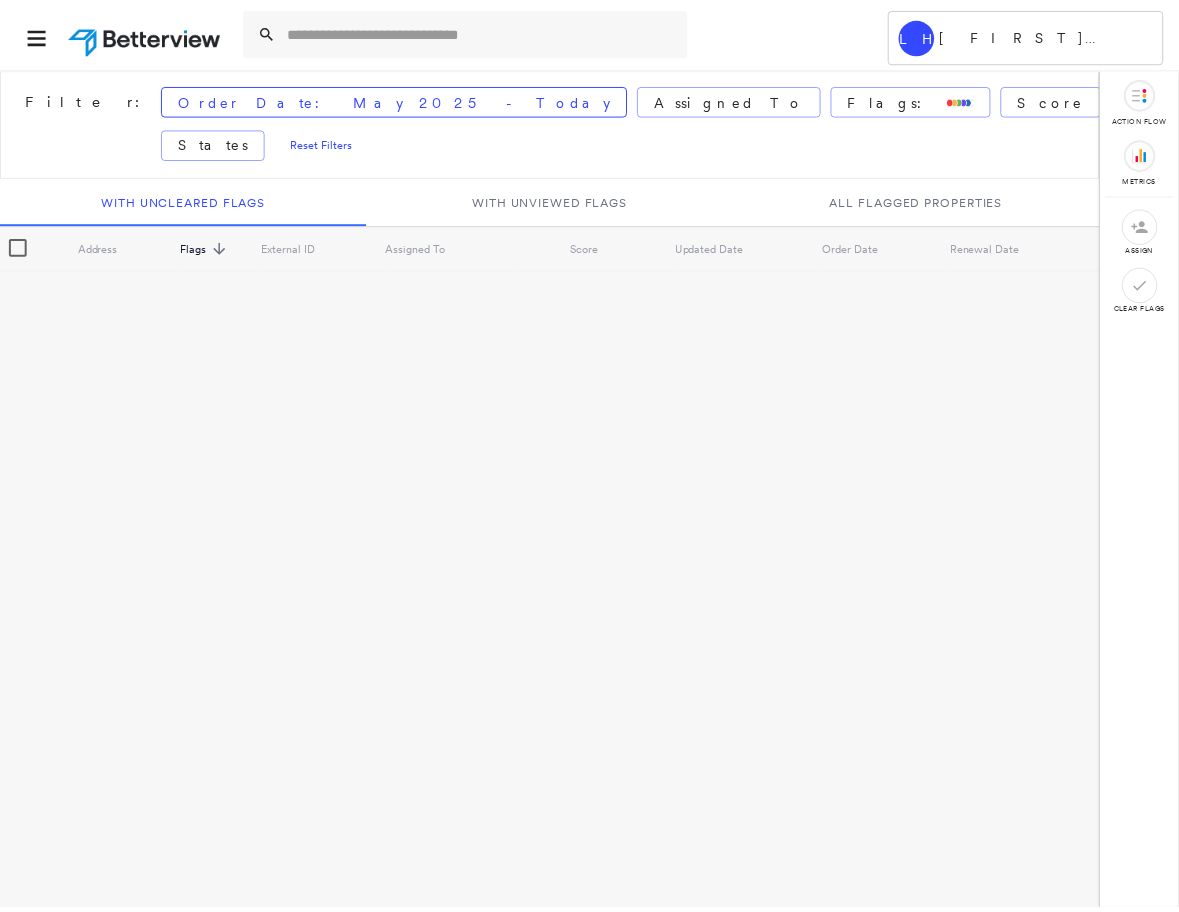 scroll, scrollTop: 0, scrollLeft: 0, axis: both 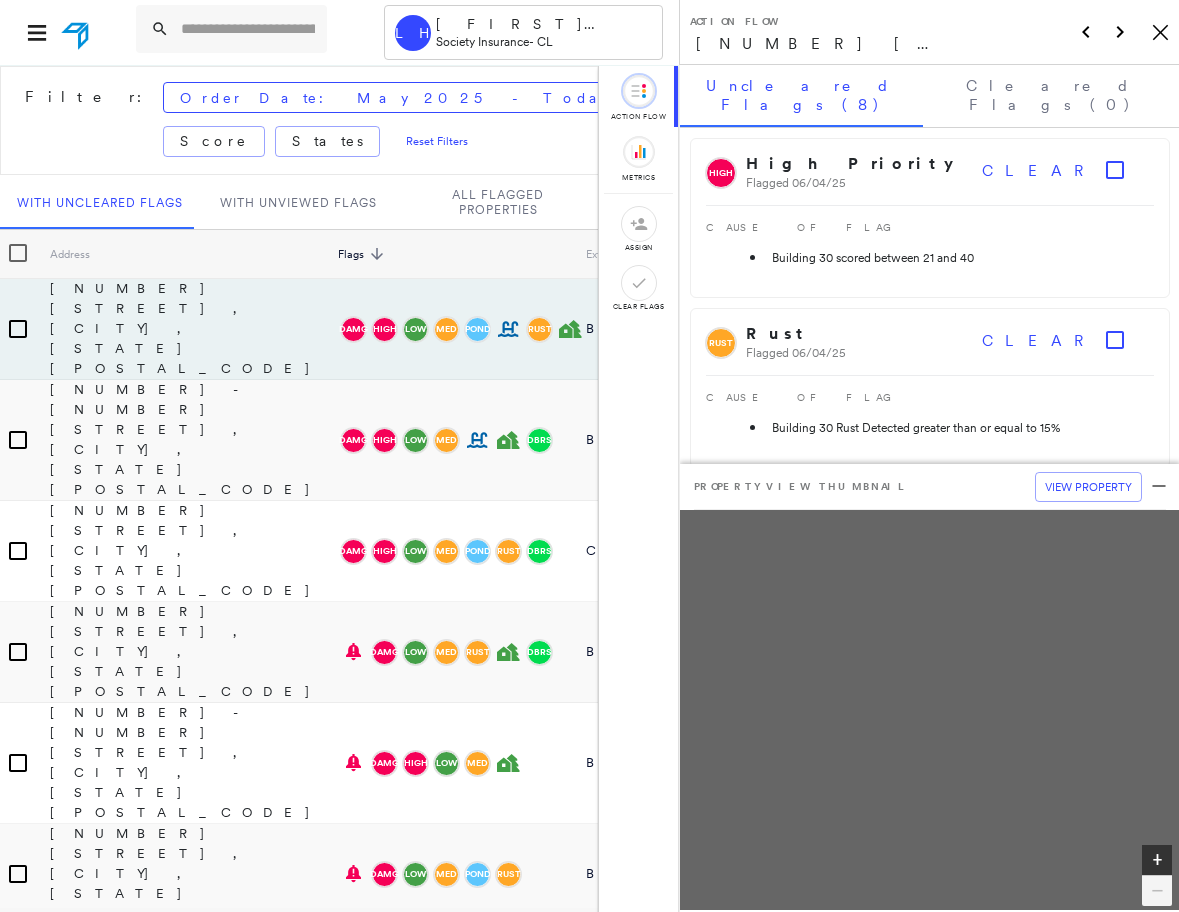 click on "Icon_Closemodal" 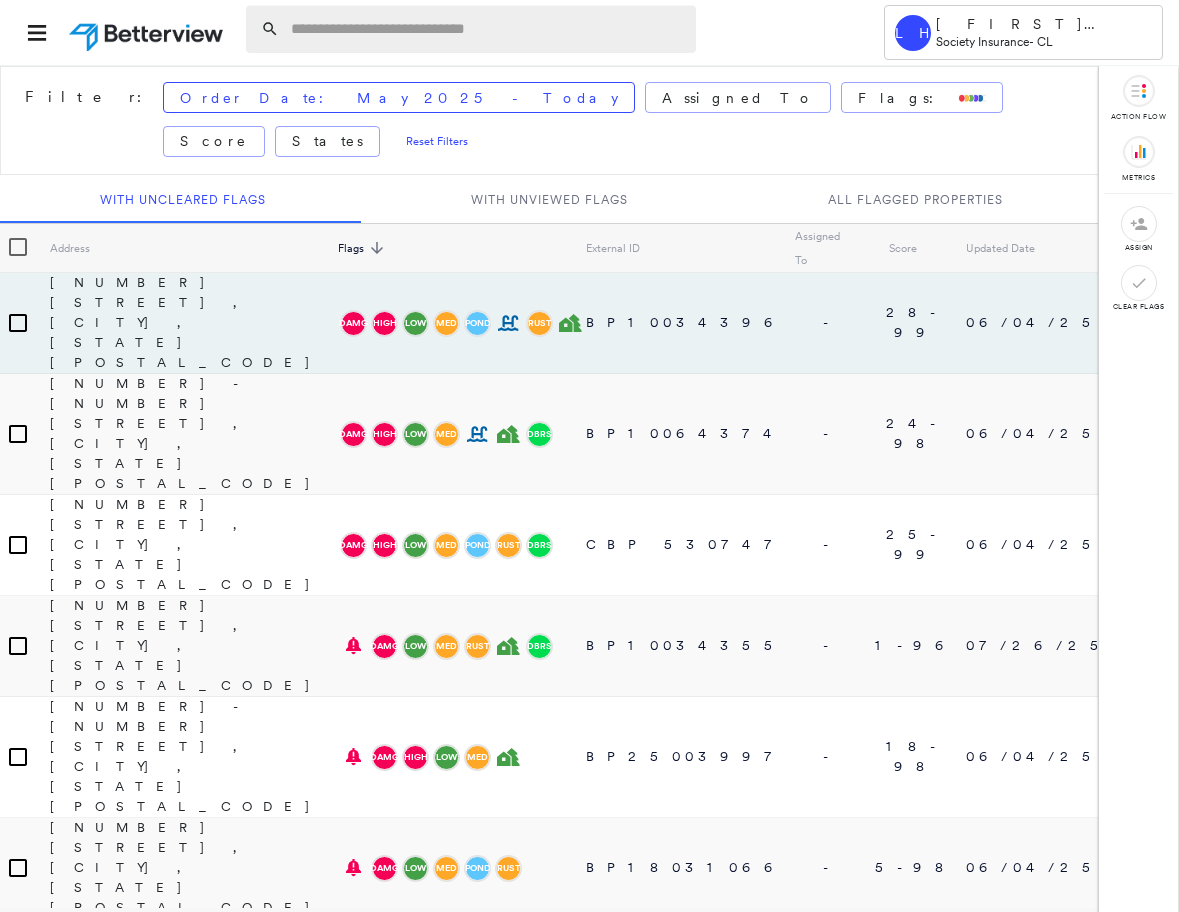 click at bounding box center [487, 29] 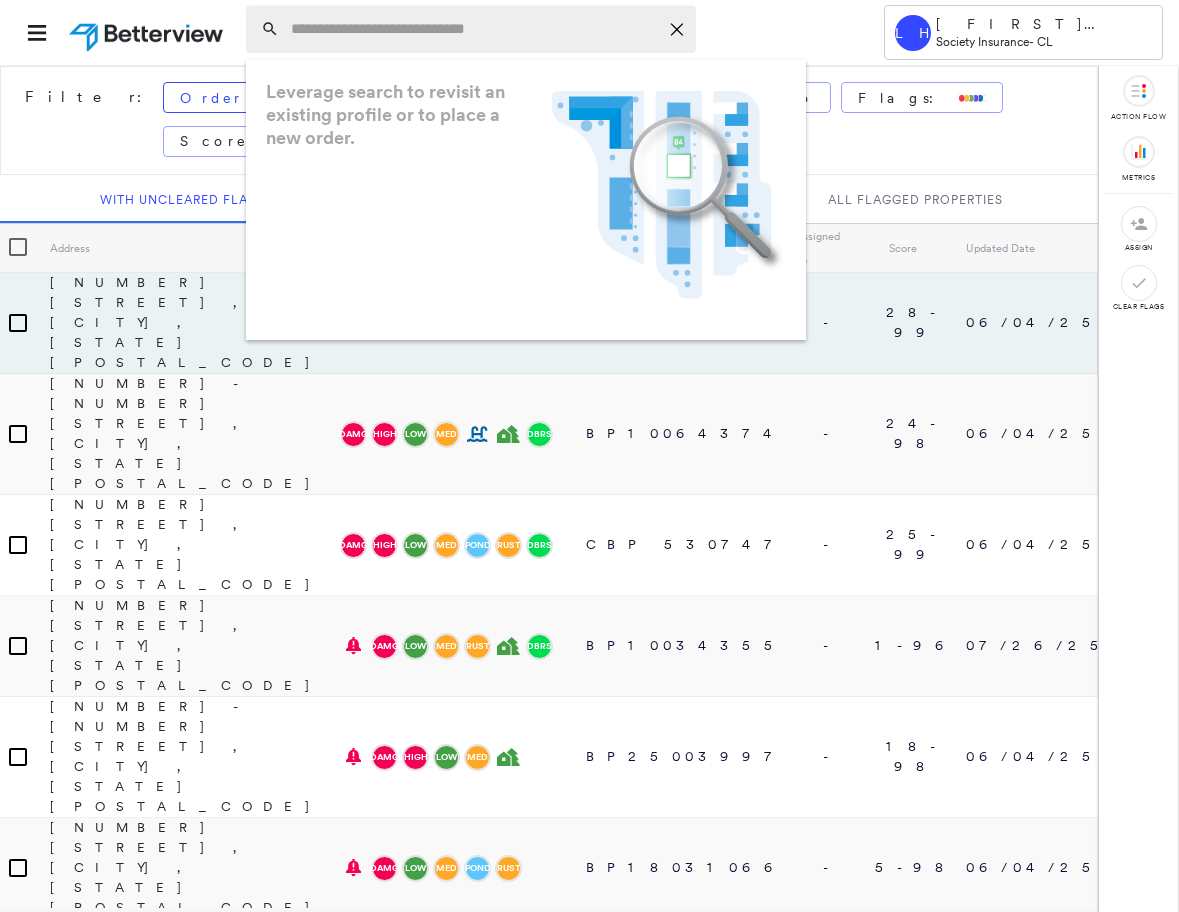 paste on "**********" 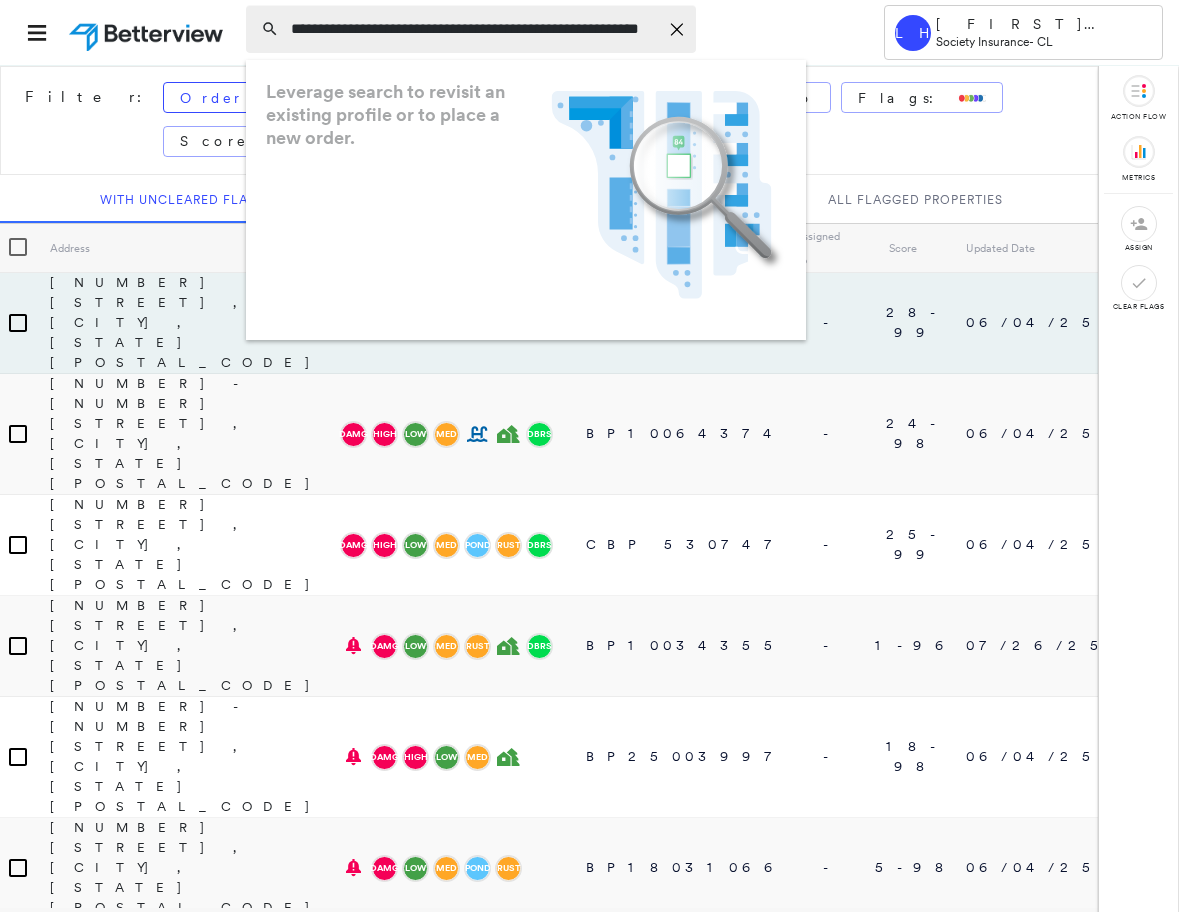scroll, scrollTop: 0, scrollLeft: 49, axis: horizontal 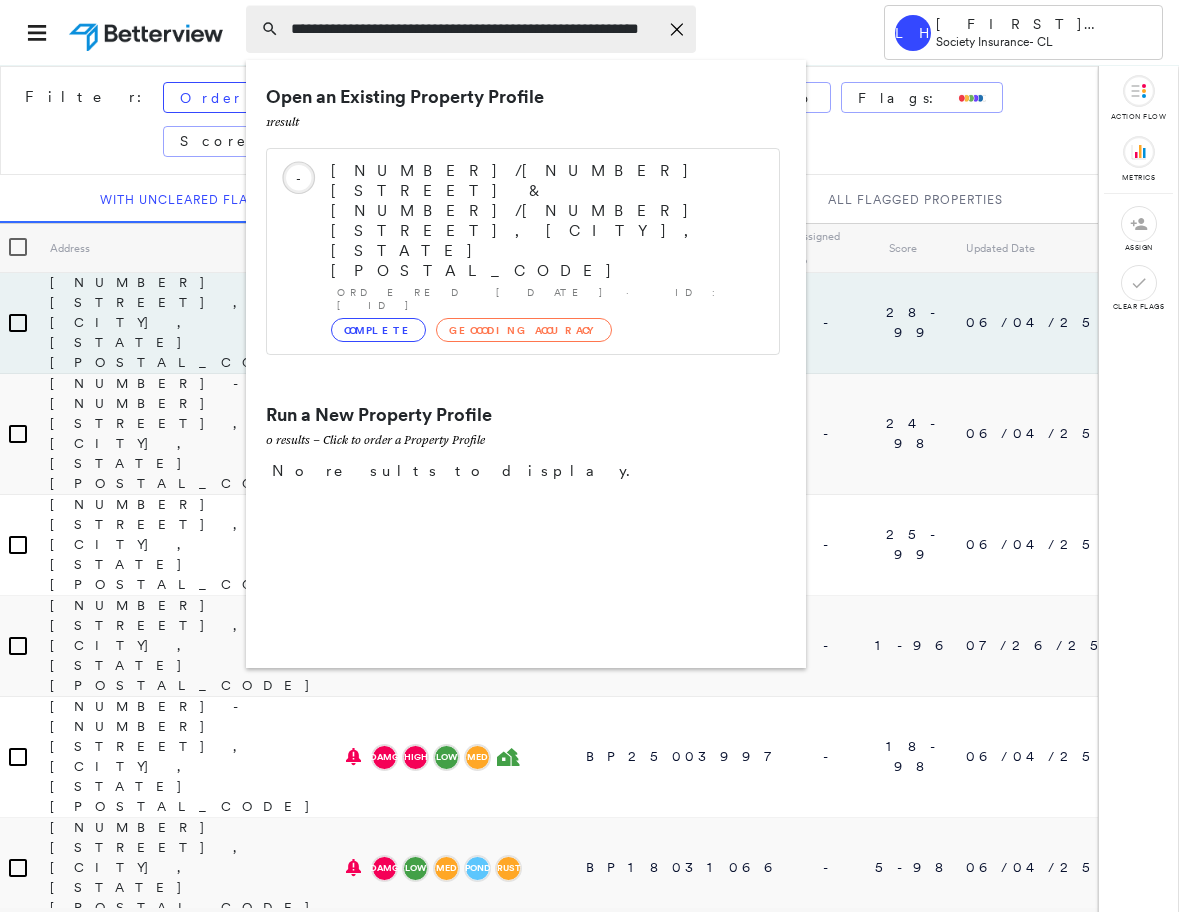 click on "**********" at bounding box center (474, 29) 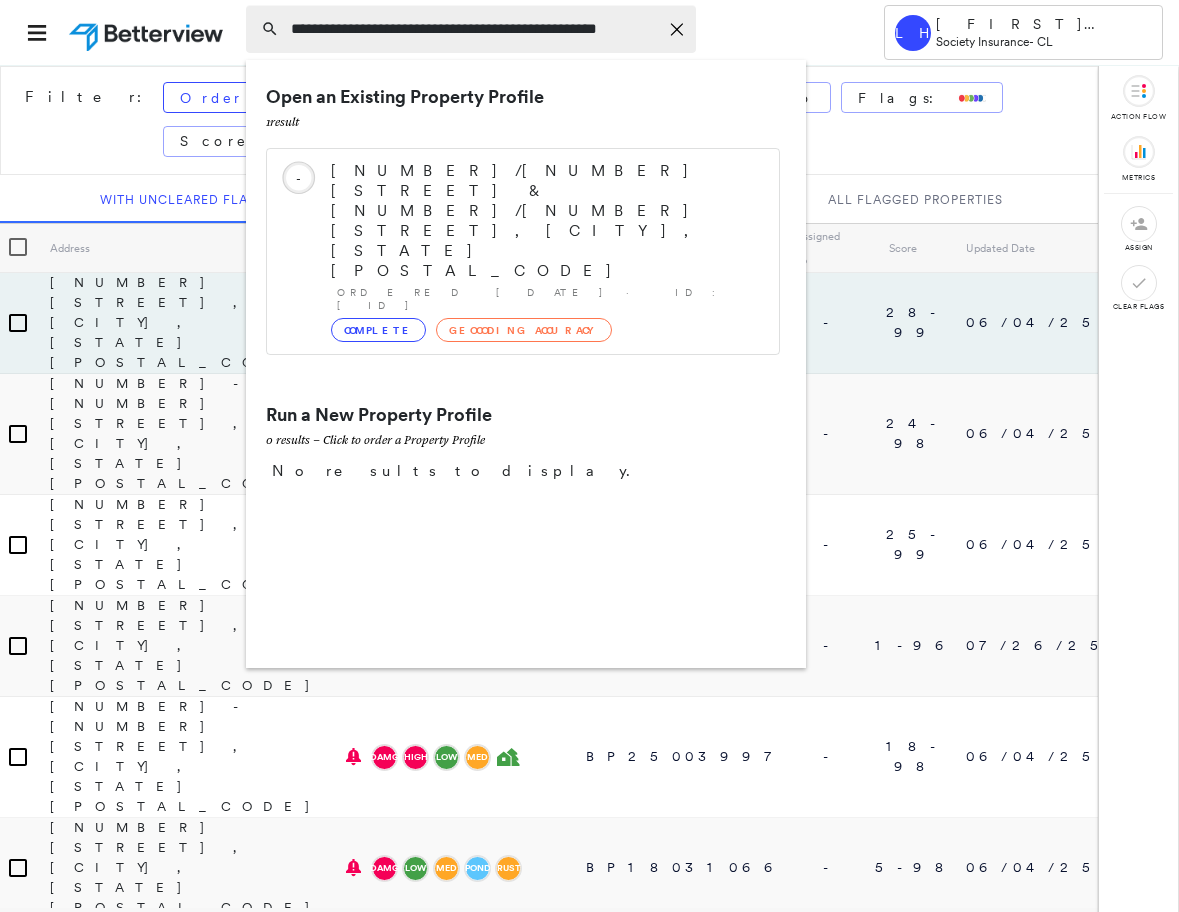 scroll, scrollTop: 0, scrollLeft: 0, axis: both 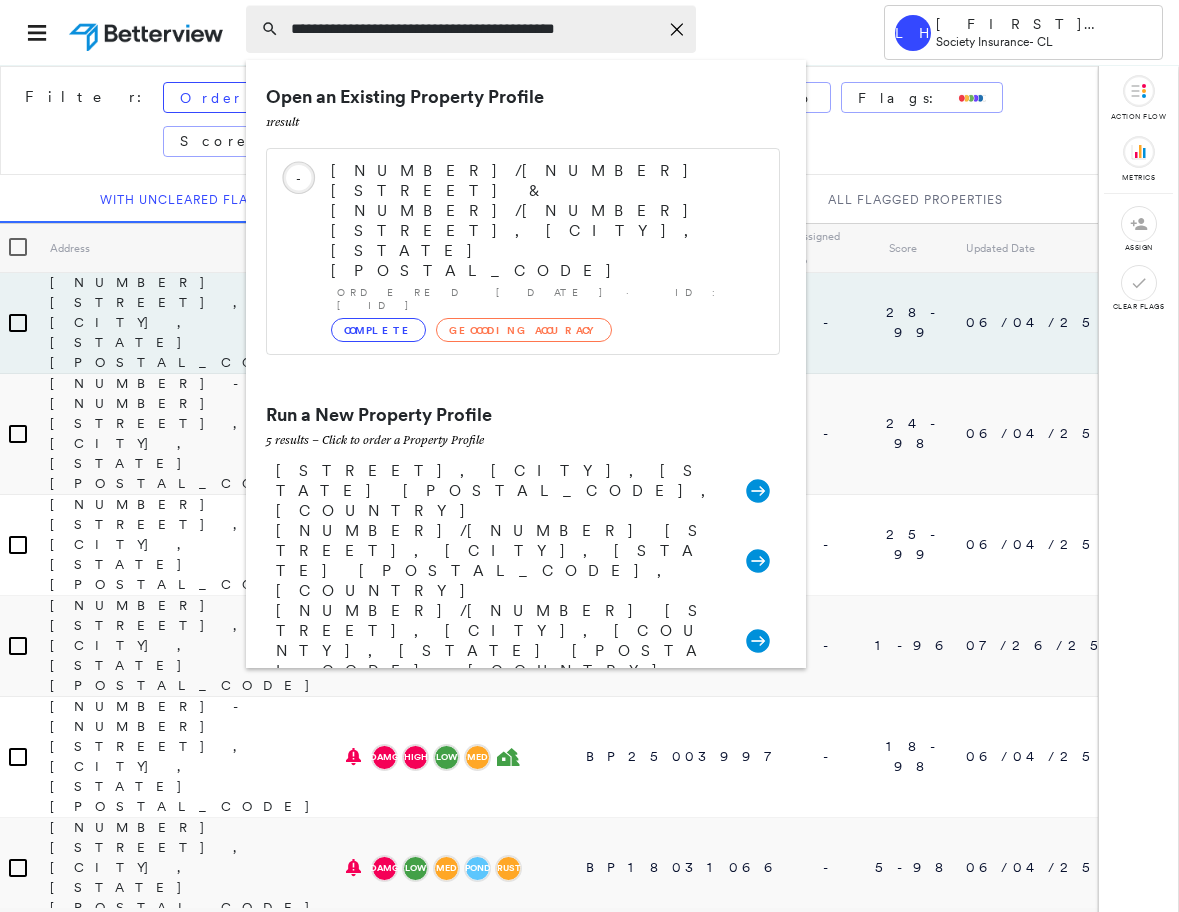 type on "**********" 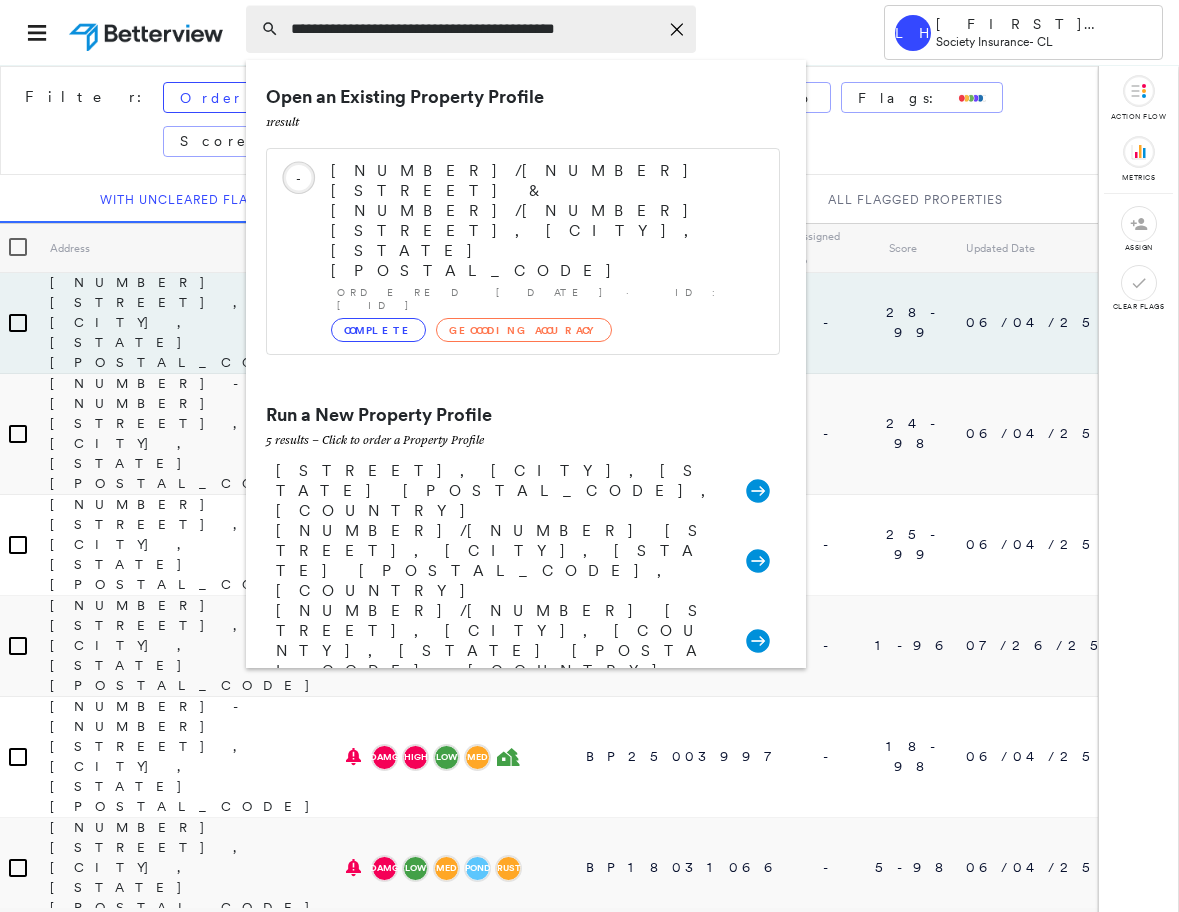 click on "Icon_Closemodal" 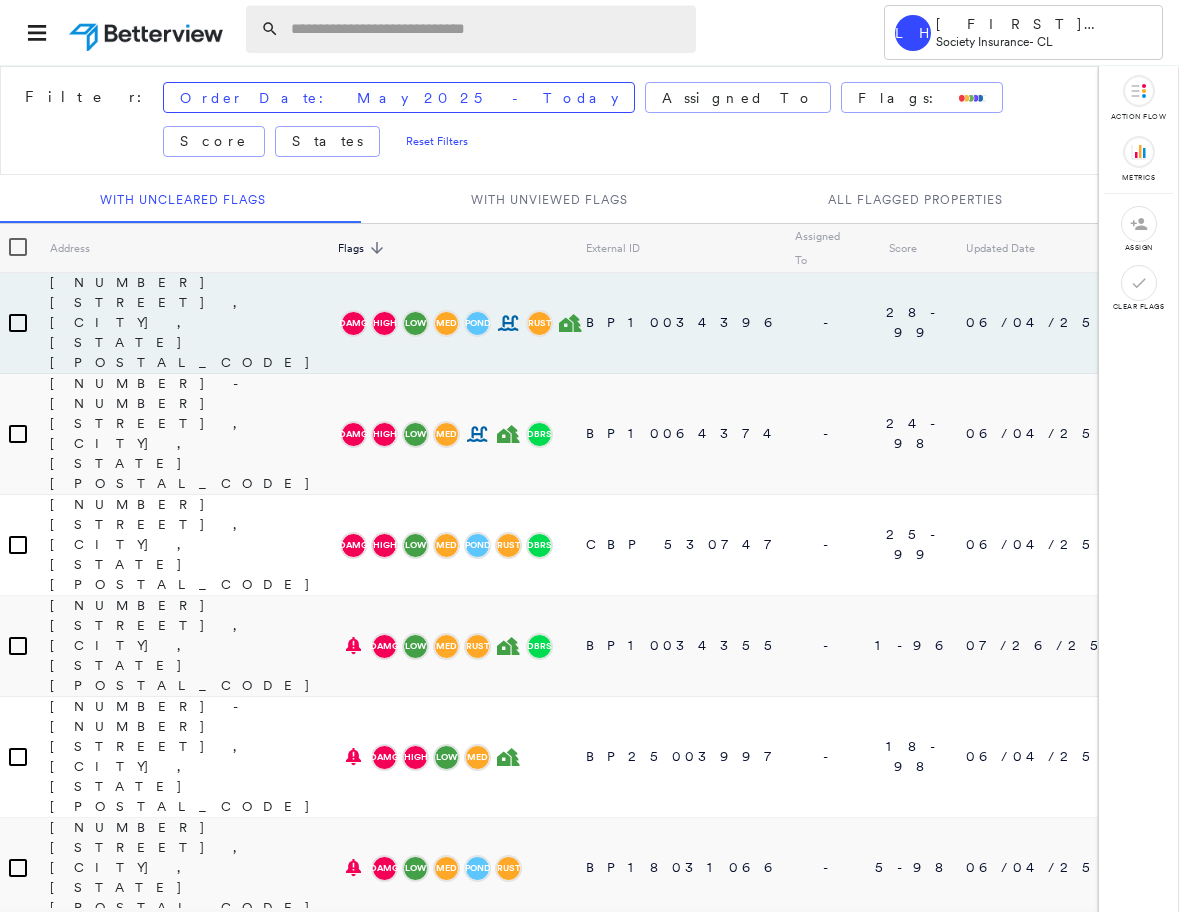 click at bounding box center [487, 29] 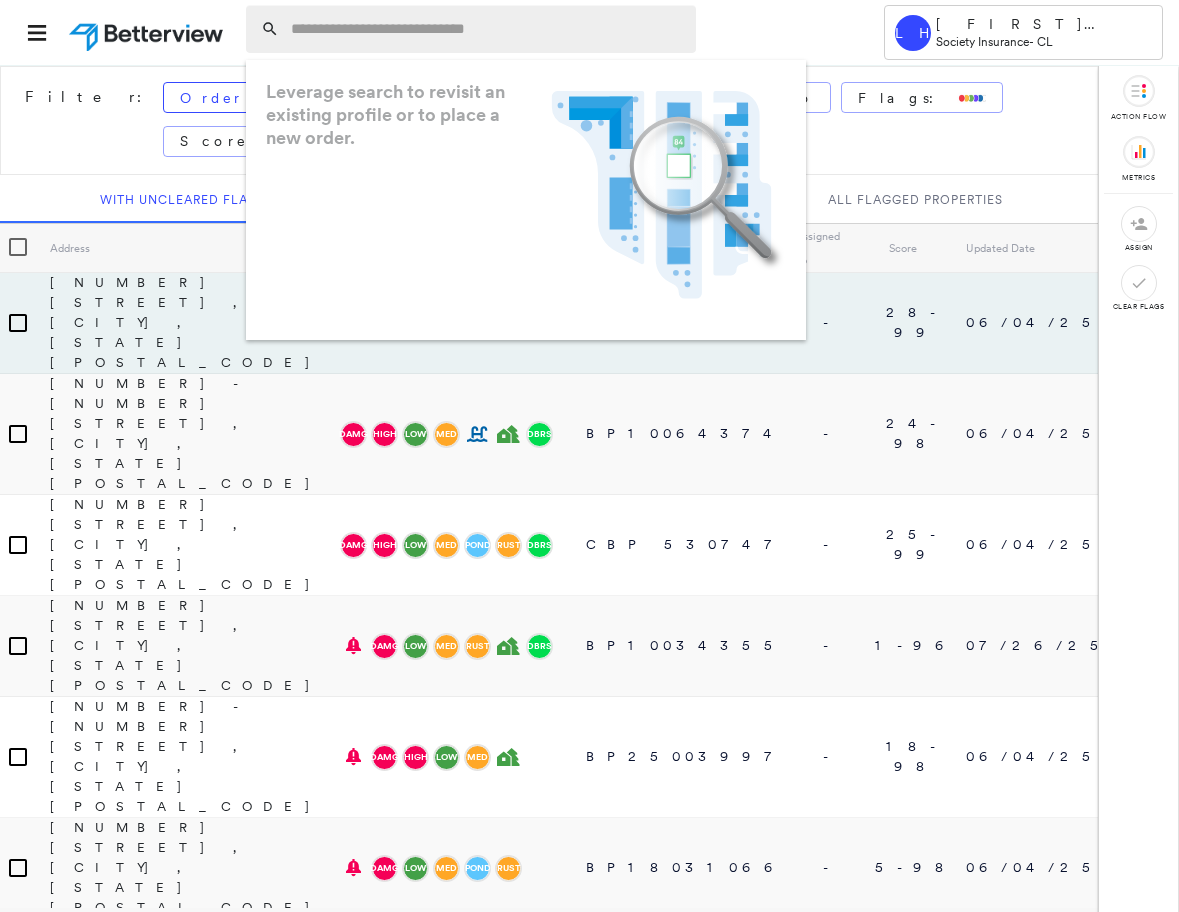 paste on "**********" 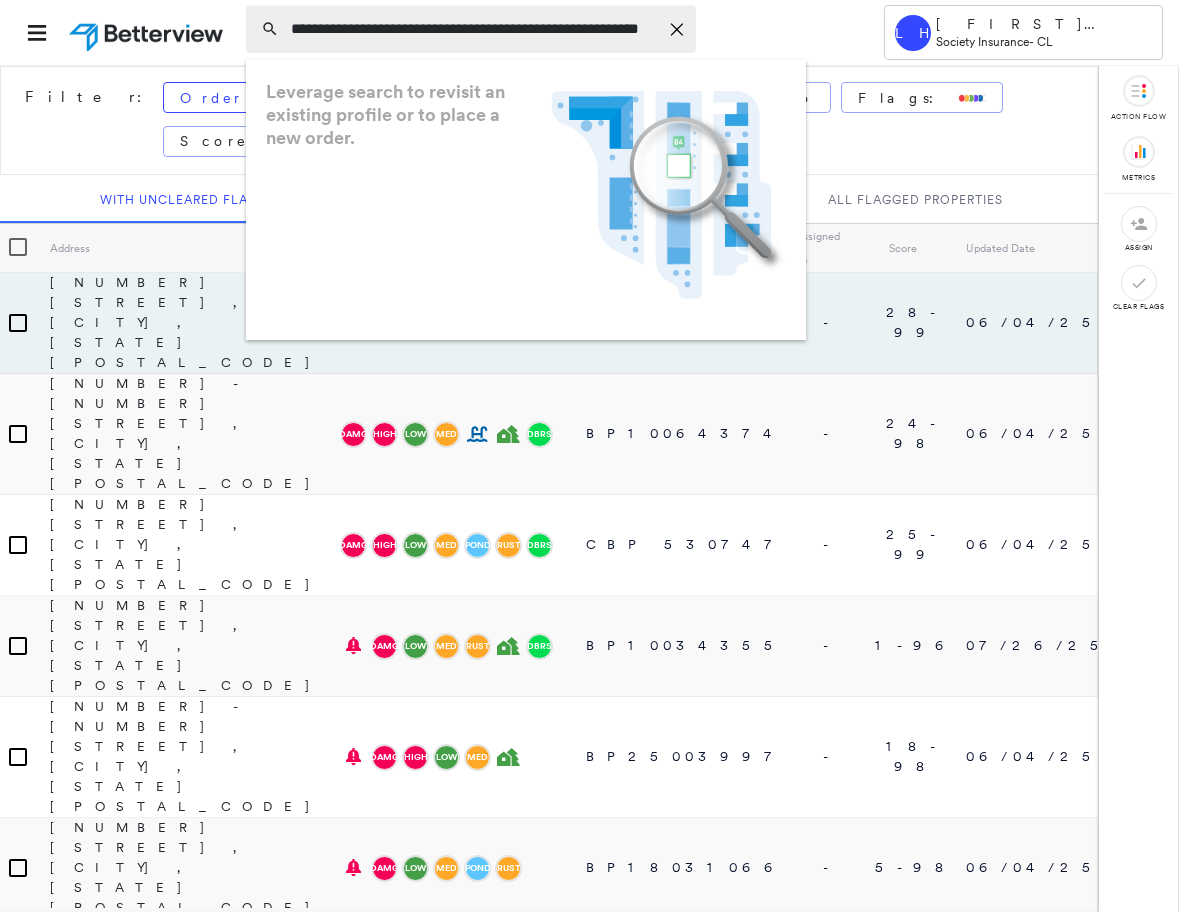 scroll, scrollTop: 0, scrollLeft: 49, axis: horizontal 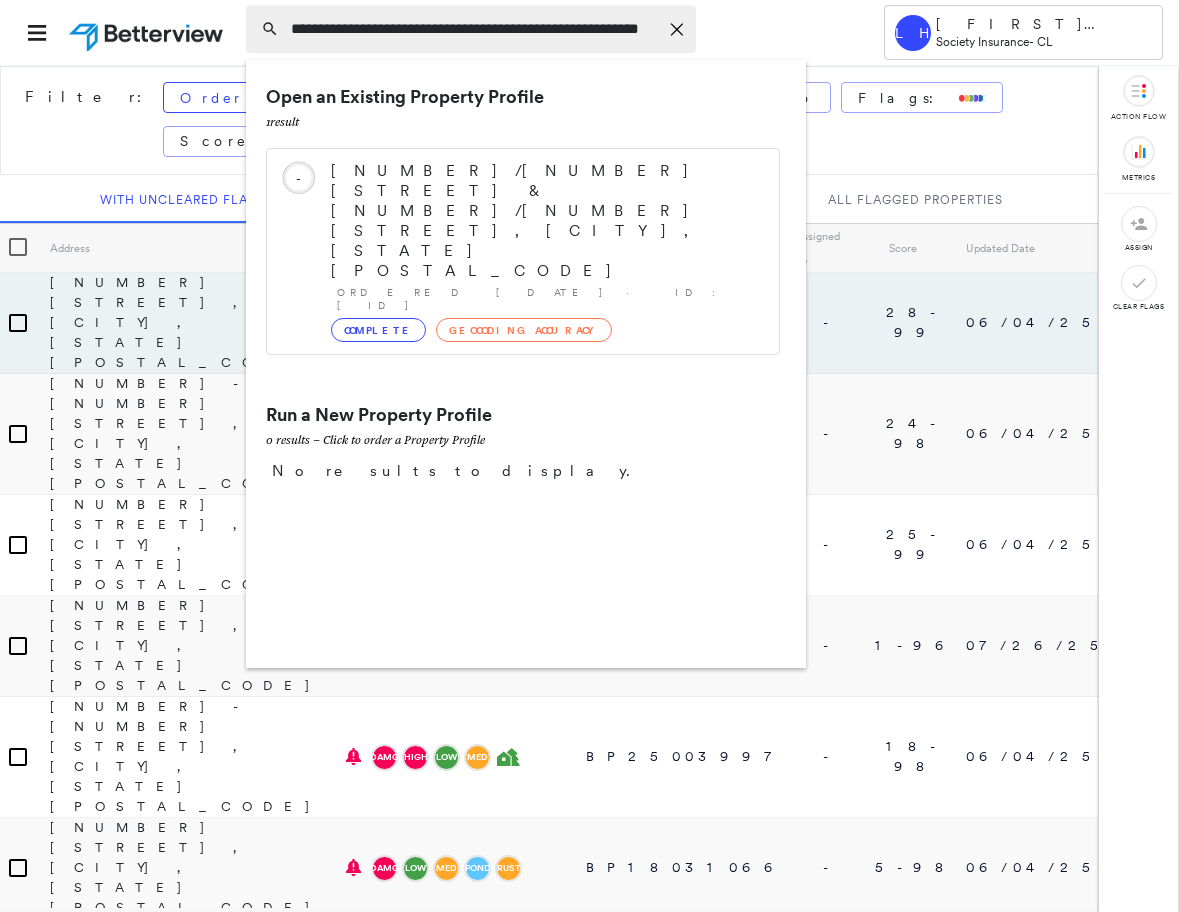 click on "**********" at bounding box center (474, 29) 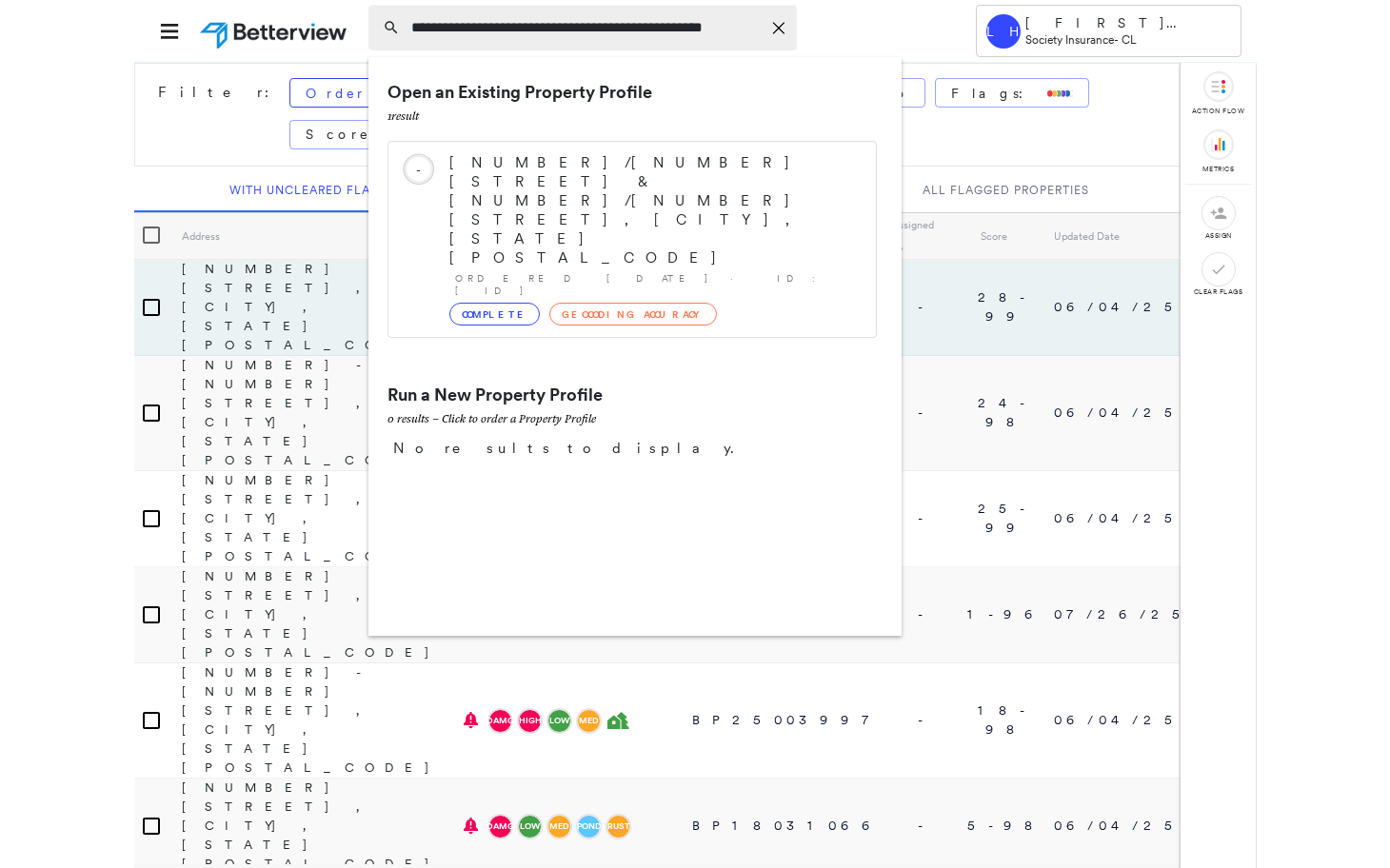 scroll, scrollTop: 0, scrollLeft: 0, axis: both 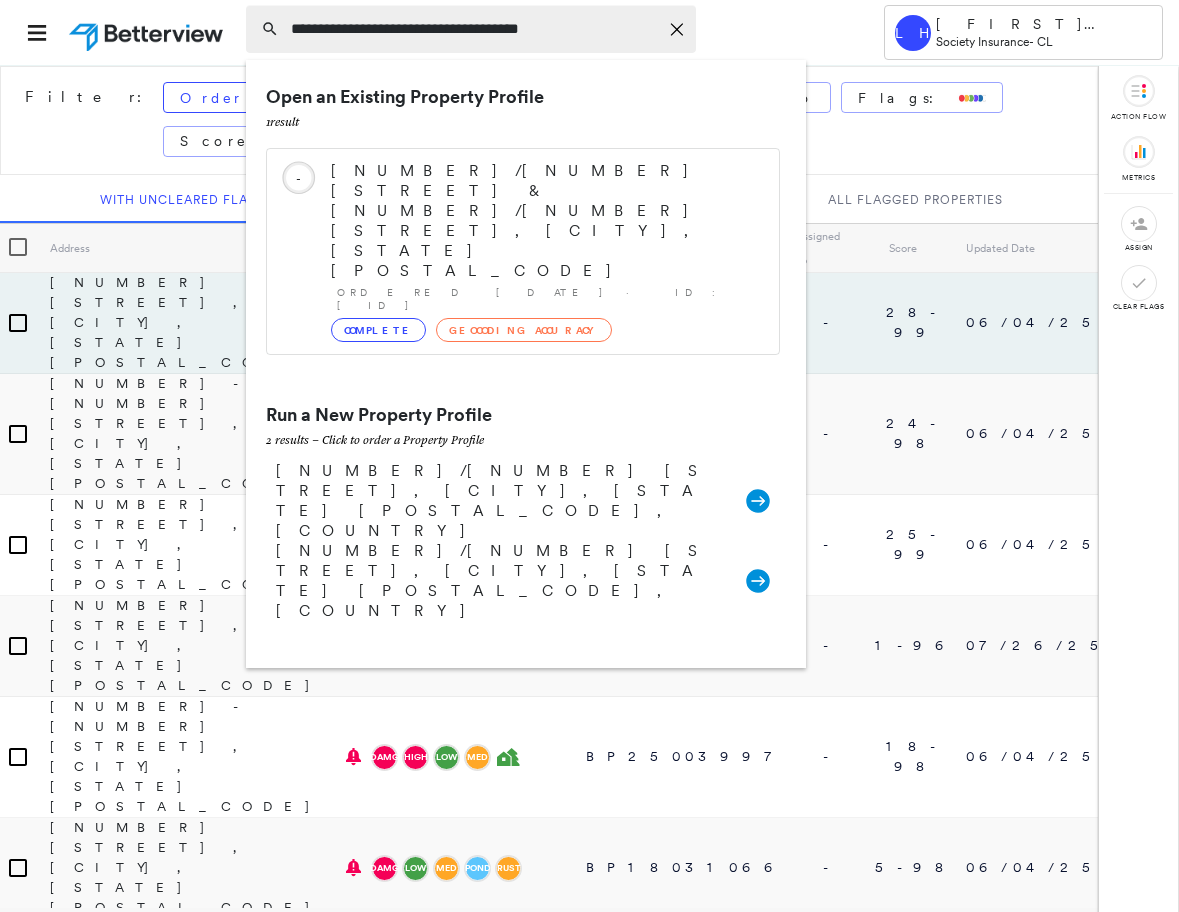 click on "**********" at bounding box center (474, 29) 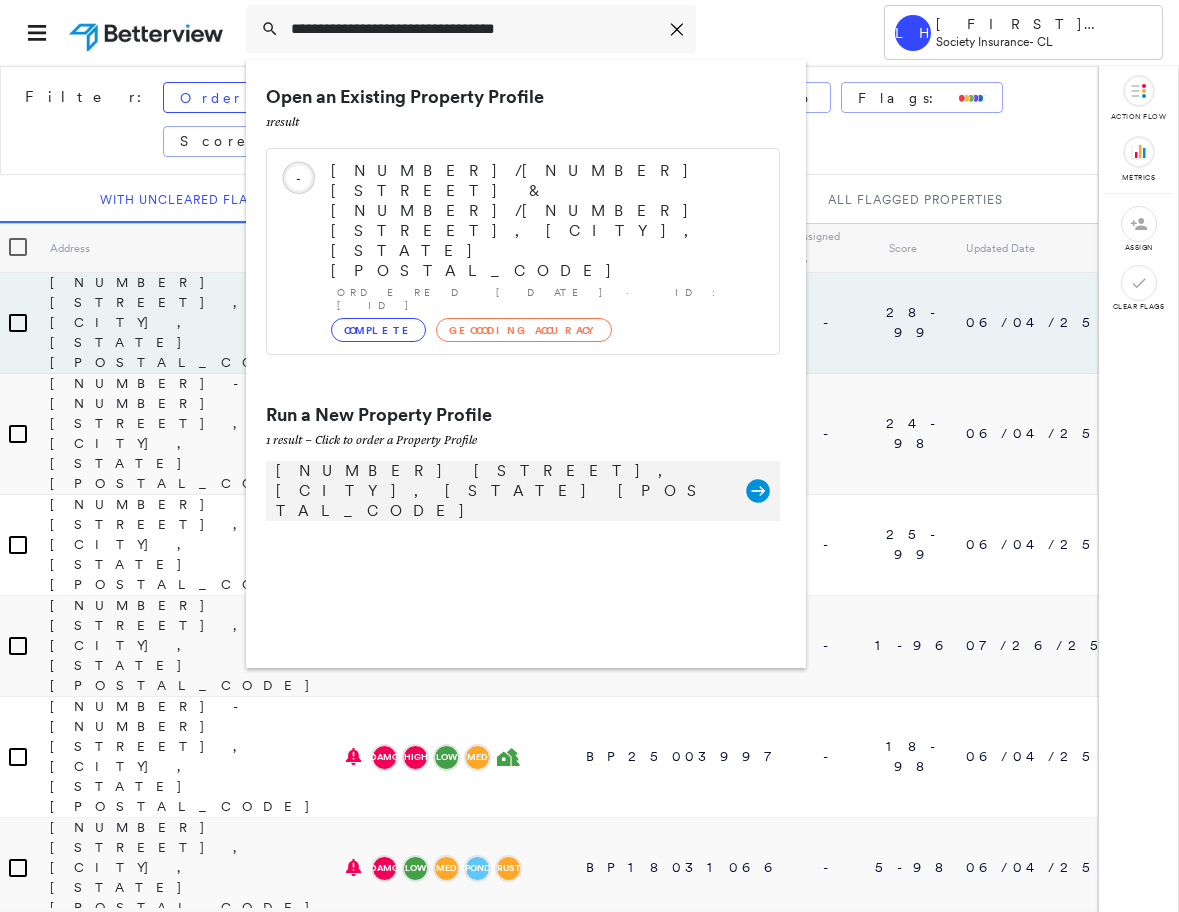 type on "**********" 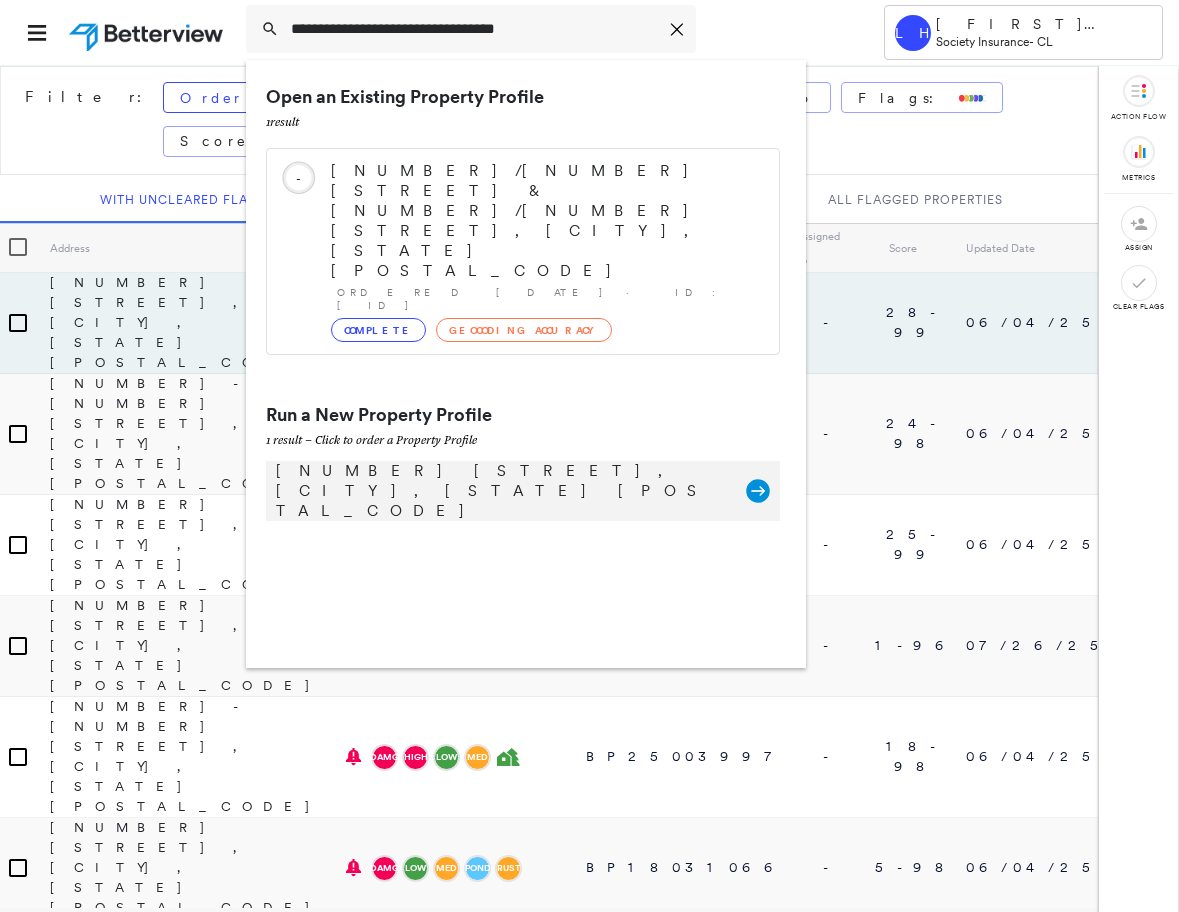 click on "[NUMBER] [STREET], [CITY], [STATE] [POSTAL_CODE]" at bounding box center [501, 491] 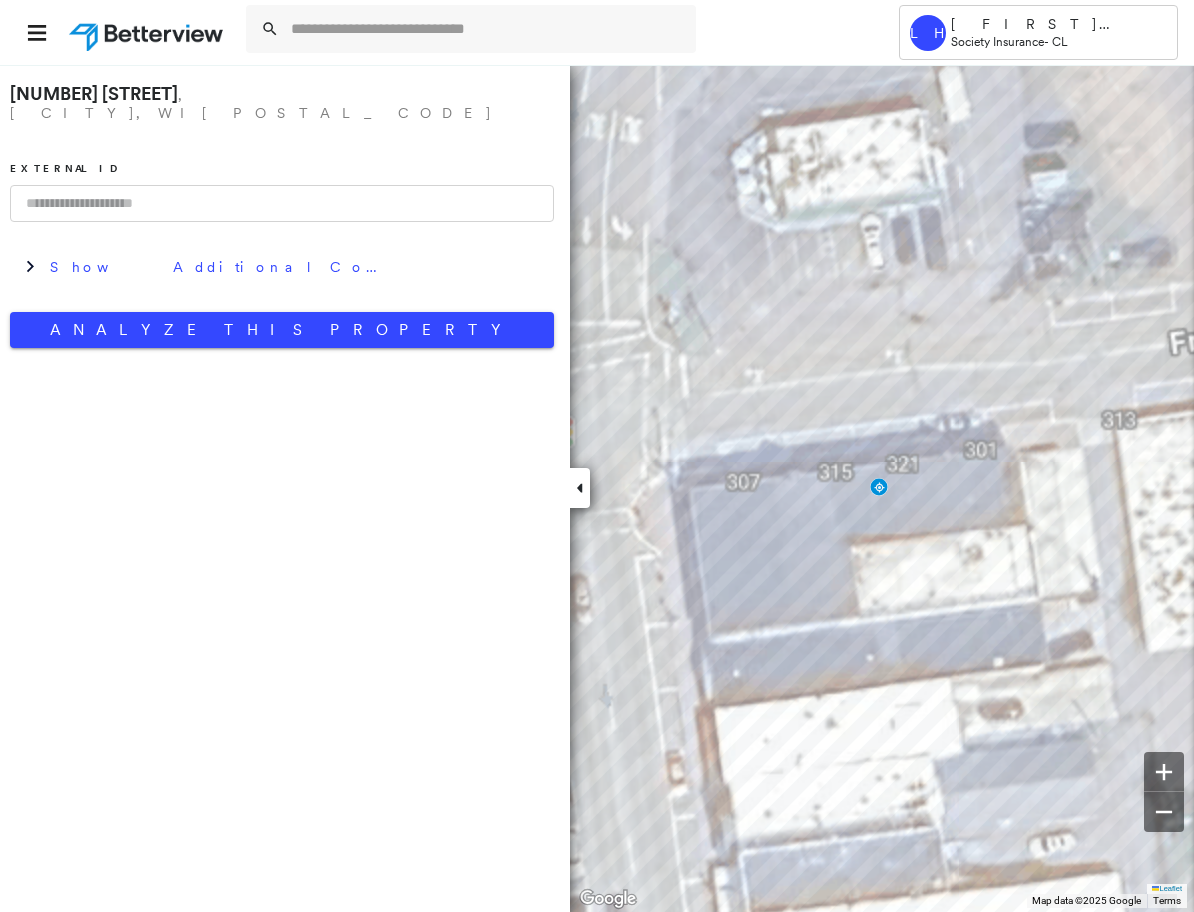 click on "[NUMBER] [STREET] , [CITY],  [STATE]  [POSTAL_CODE] External ID   Show Additional Company Data Analyze This Property" at bounding box center (285, 488) 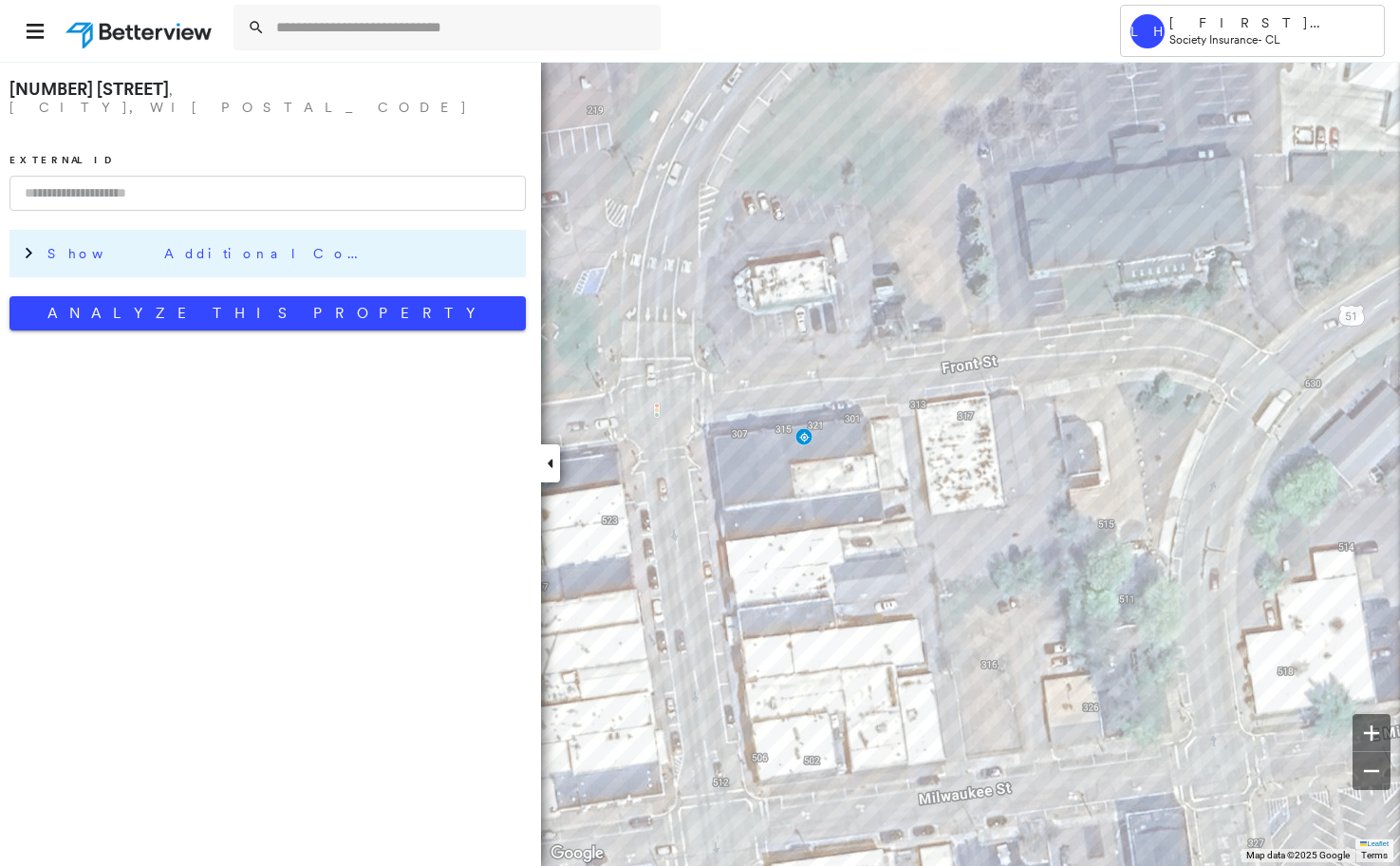 click on "Show Additional Company Data" at bounding box center (209, 254) 